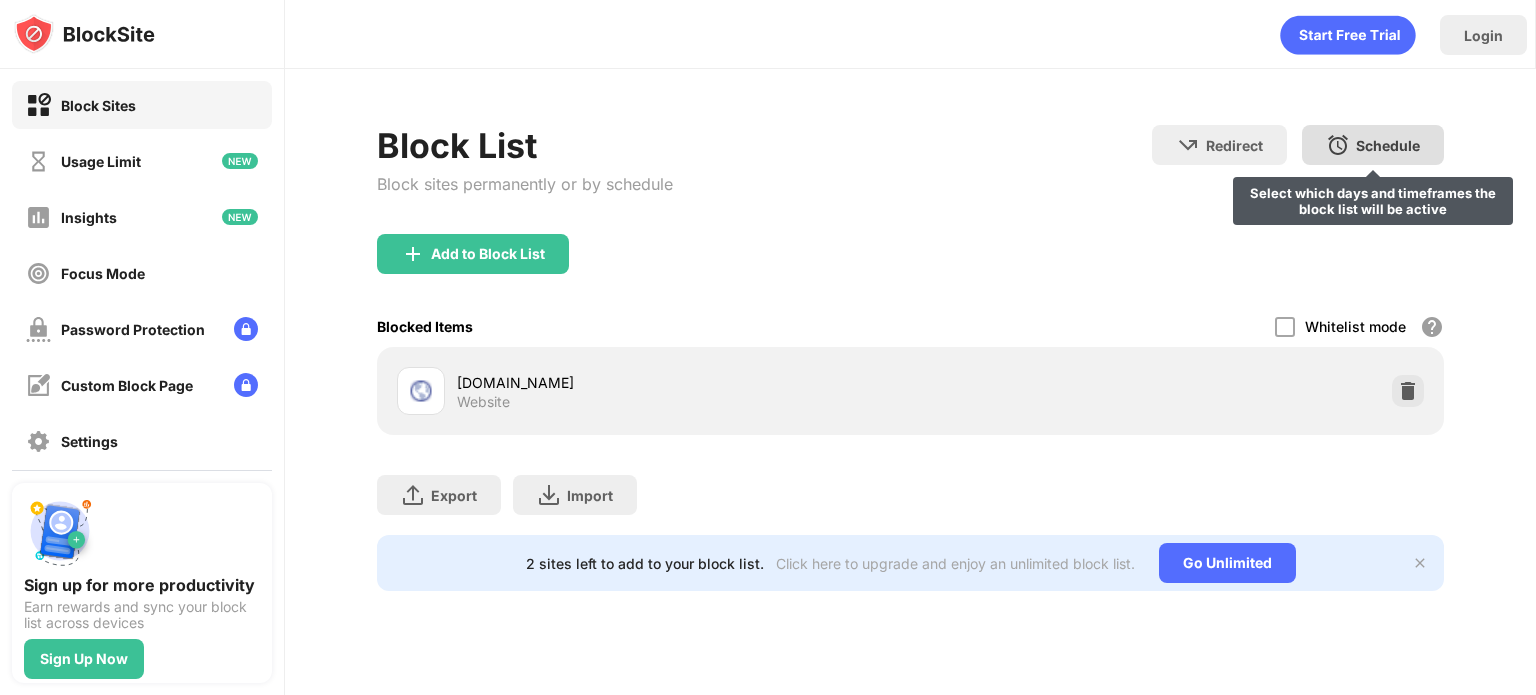 scroll, scrollTop: 0, scrollLeft: 0, axis: both 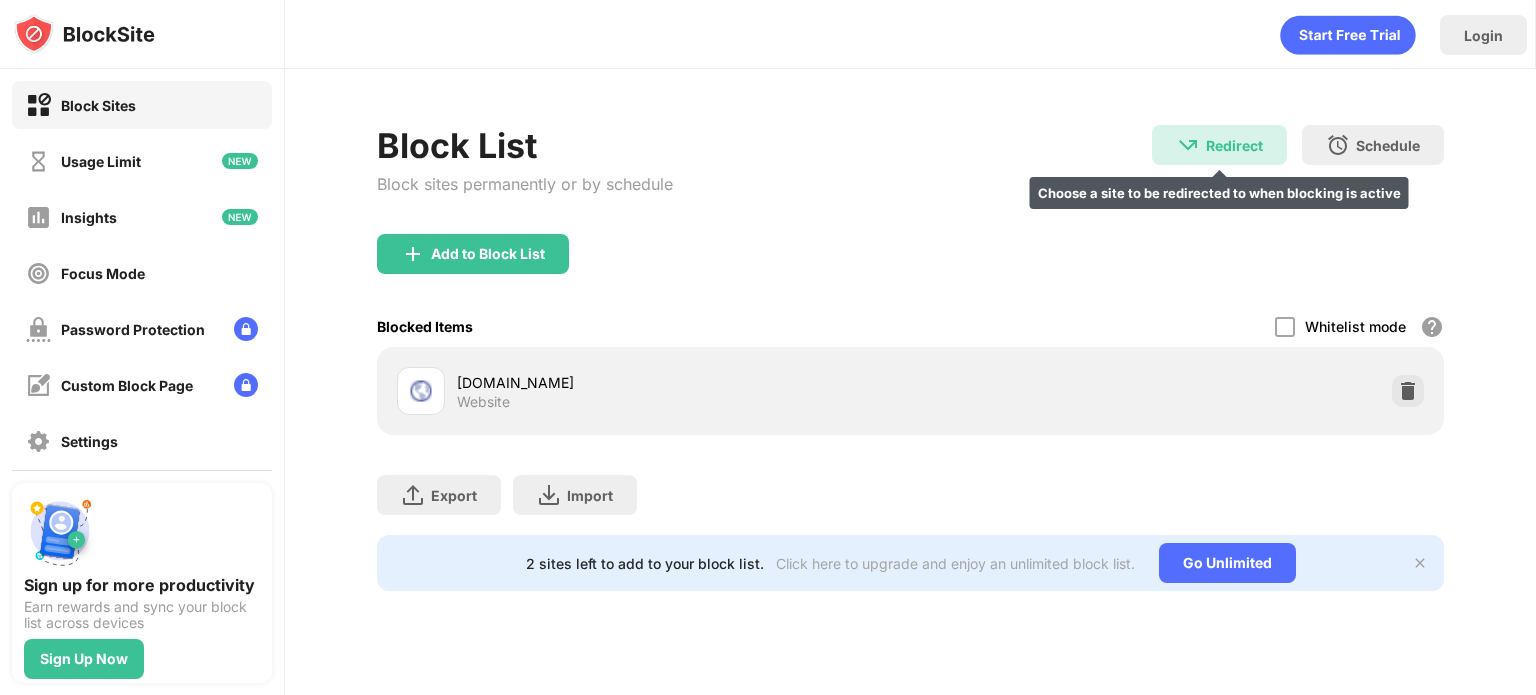 click on "Redirect Choose a site to be redirected to when blocking is active" at bounding box center (1219, 145) 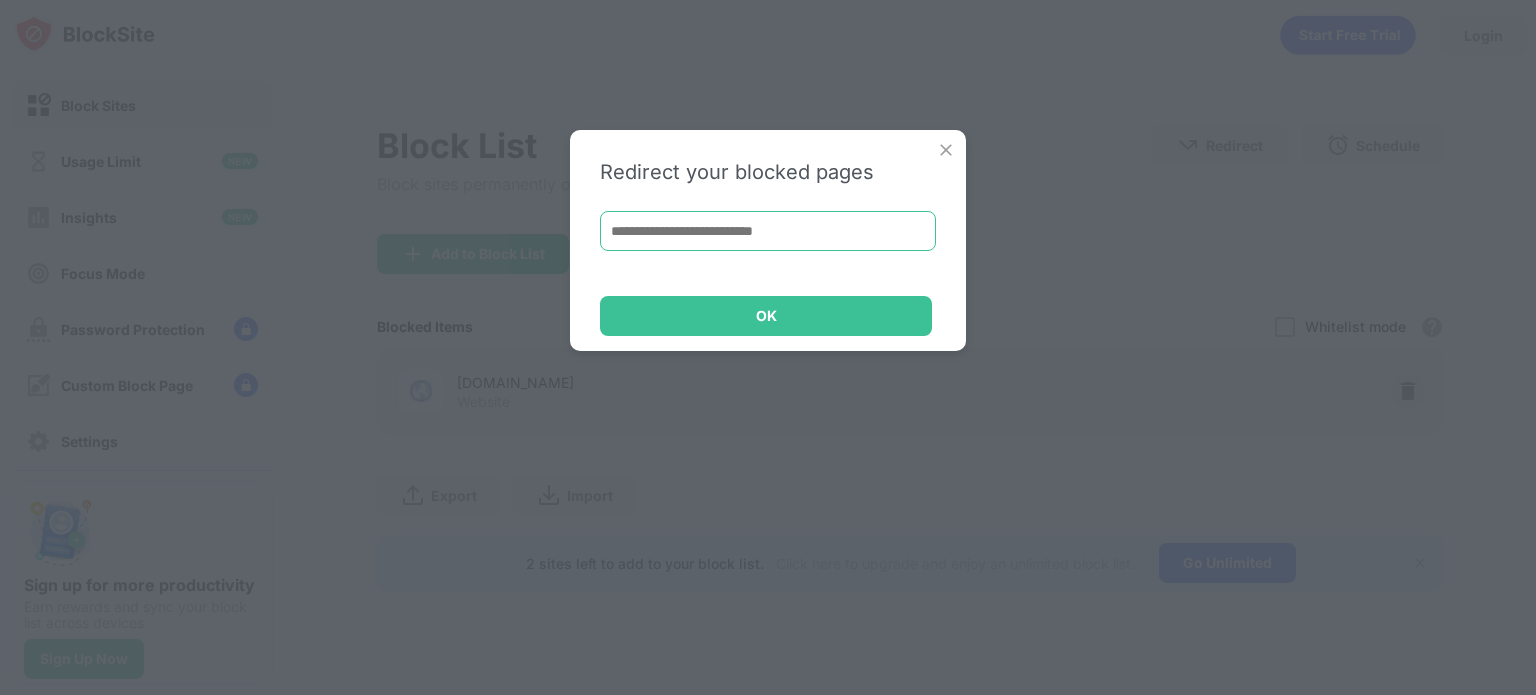 paste on "**********" 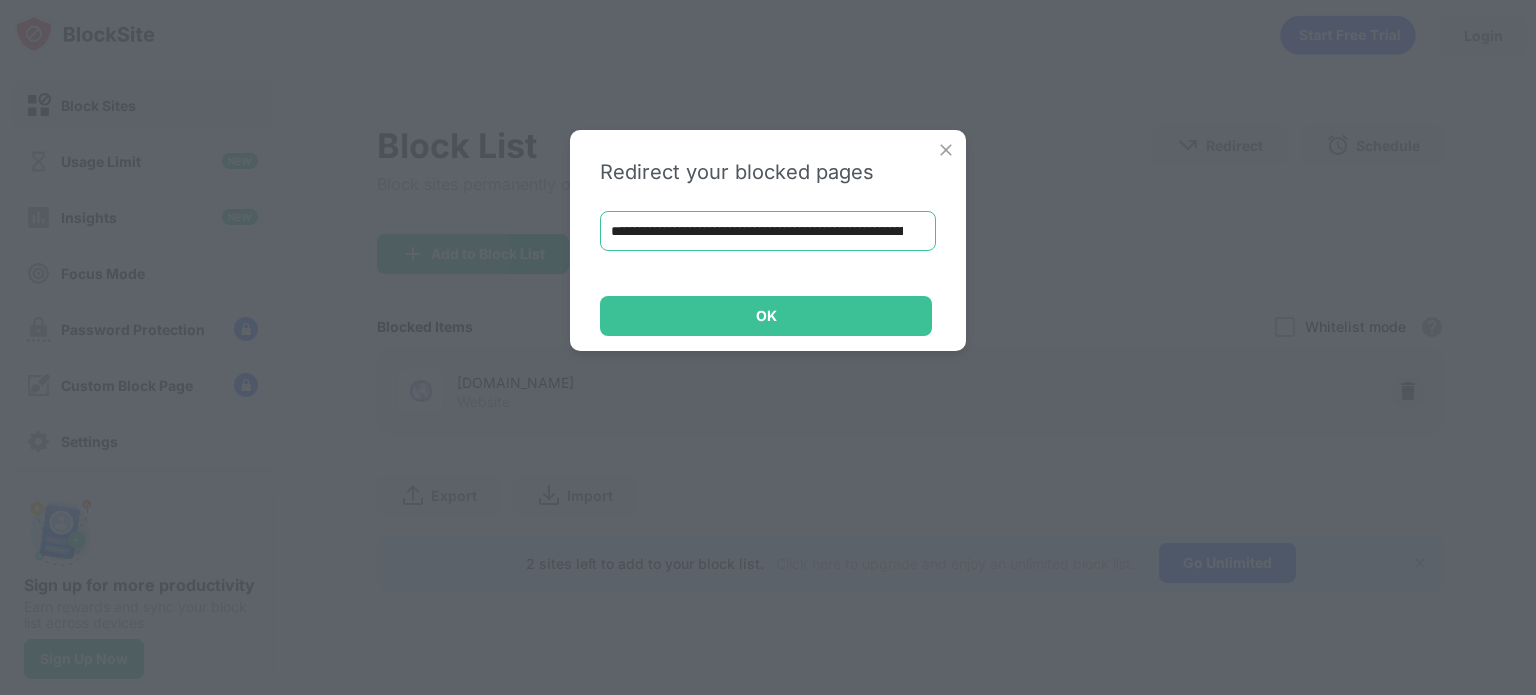scroll, scrollTop: 0, scrollLeft: 150, axis: horizontal 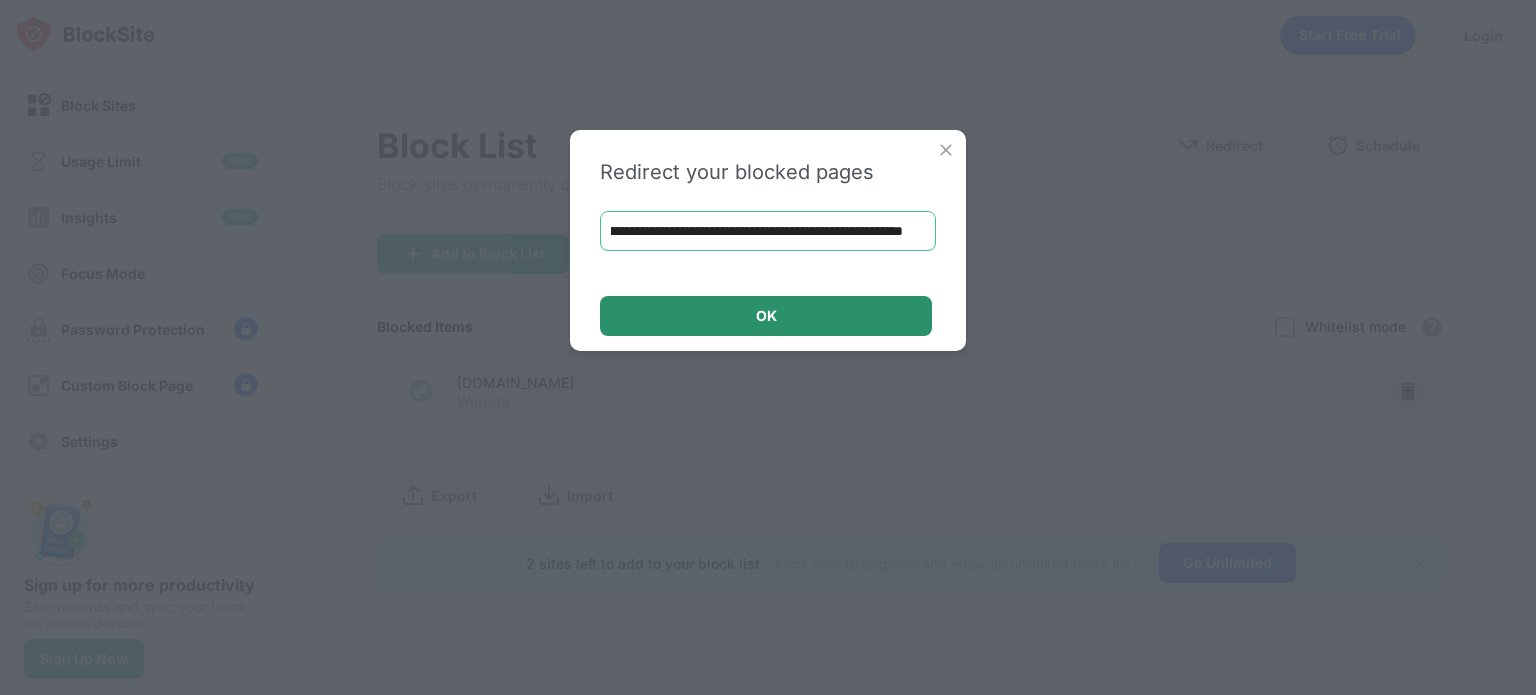 type on "**********" 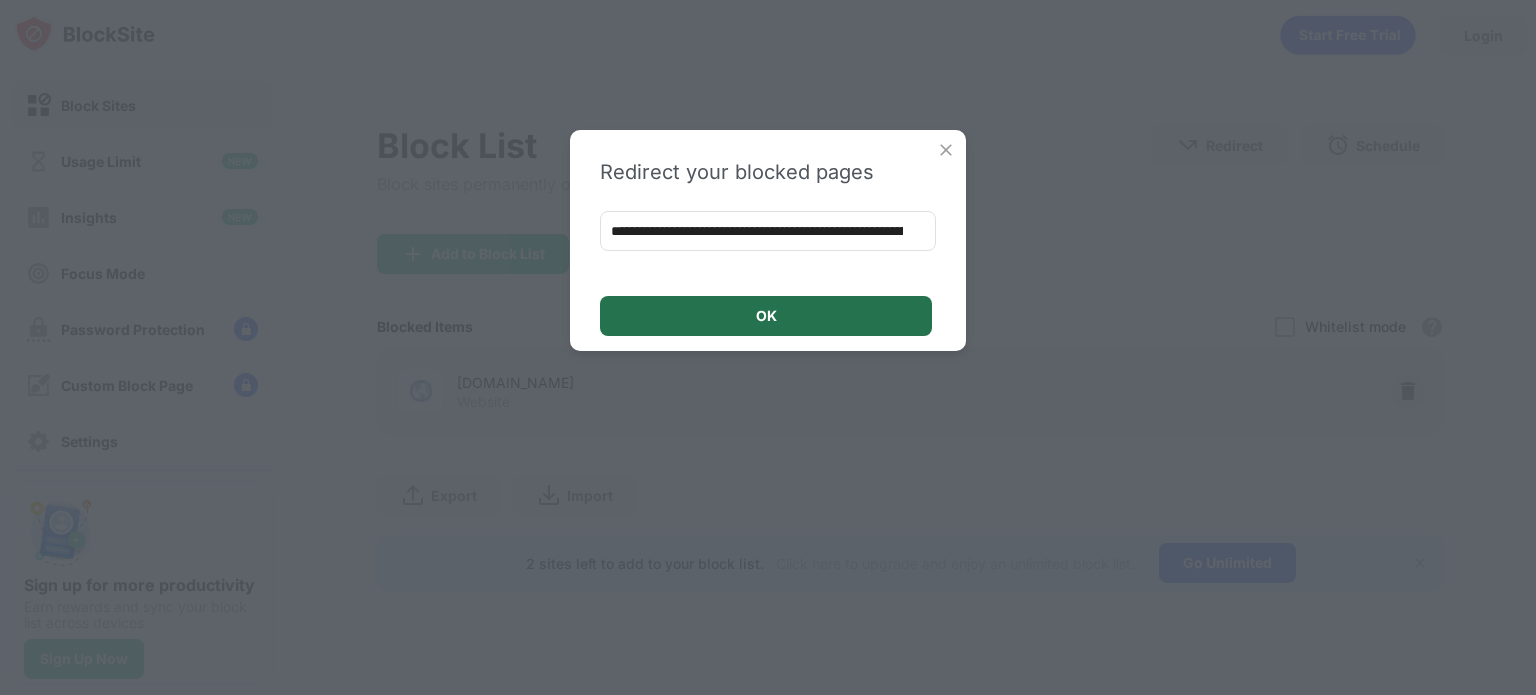 click on "OK" at bounding box center [766, 316] 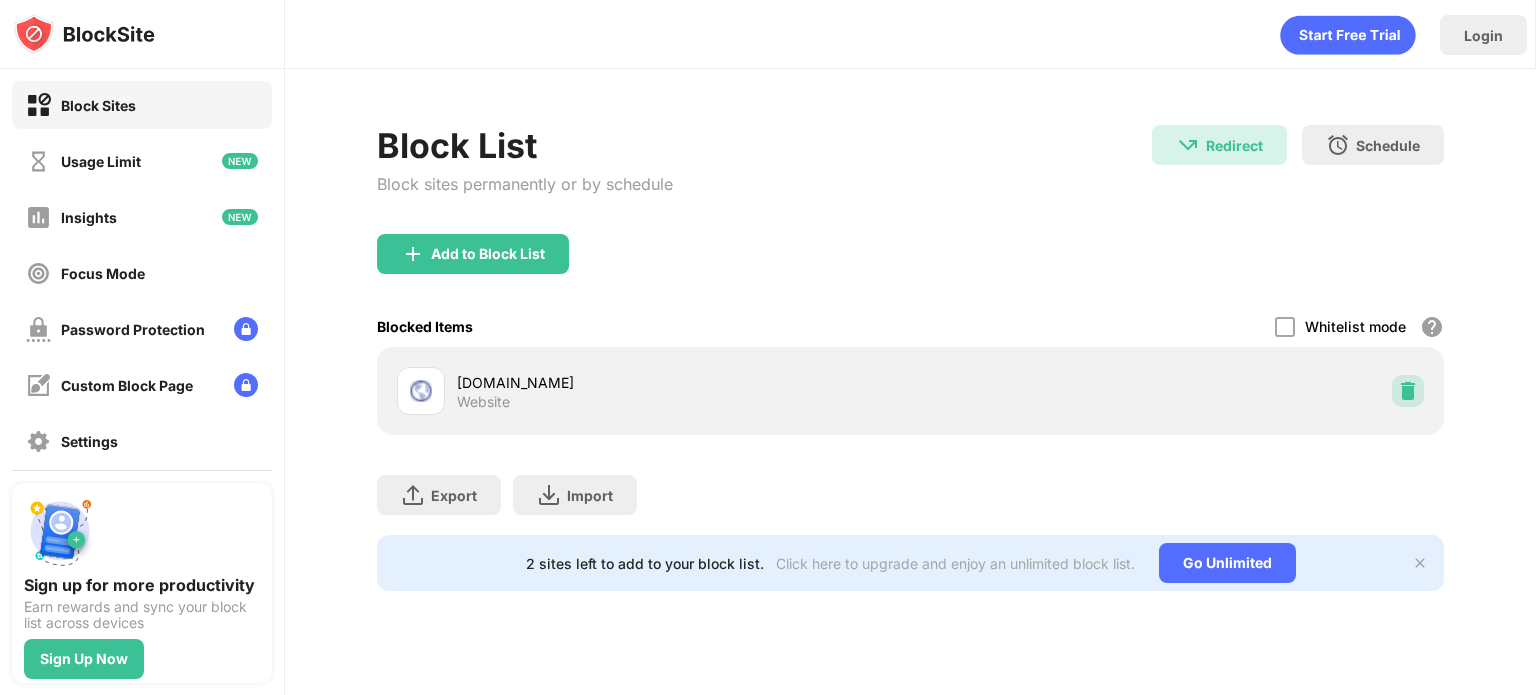click at bounding box center [1408, 391] 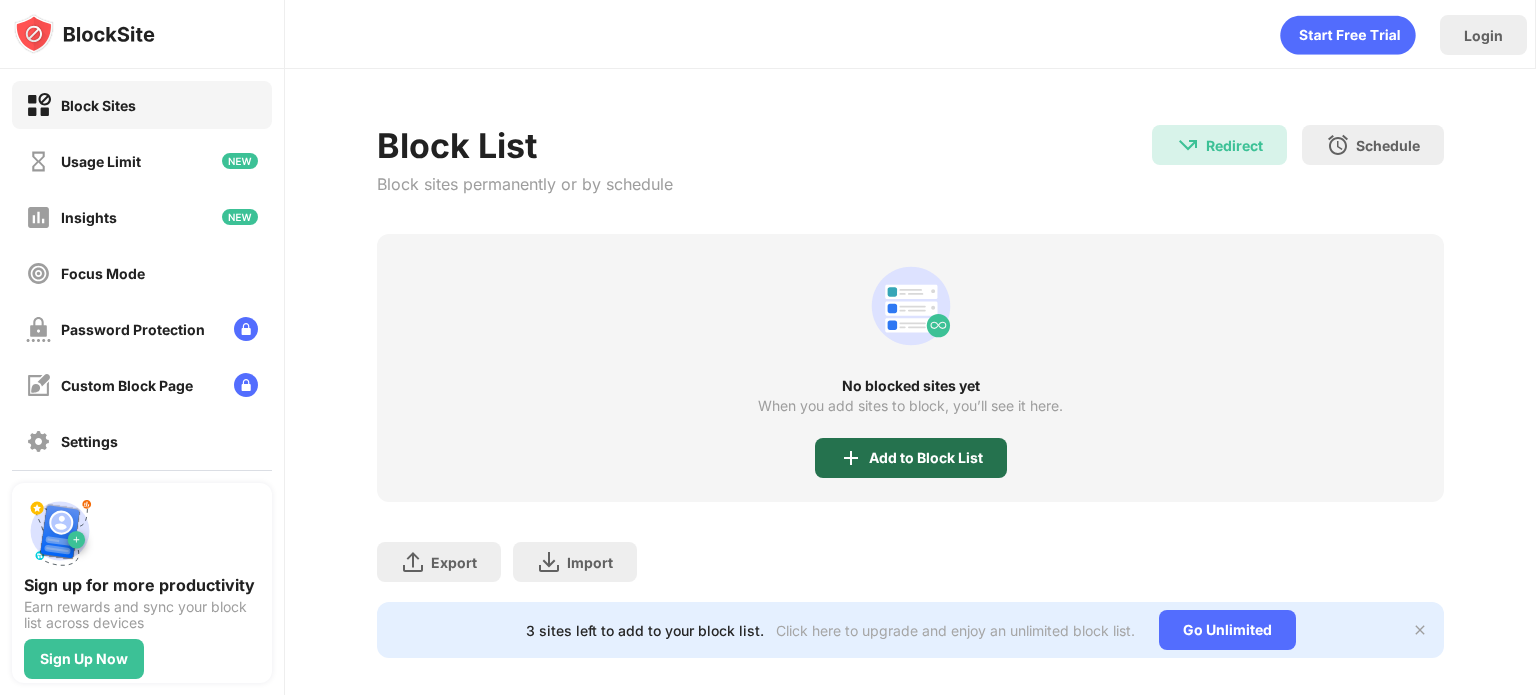 click on "Add to Block List" at bounding box center (926, 458) 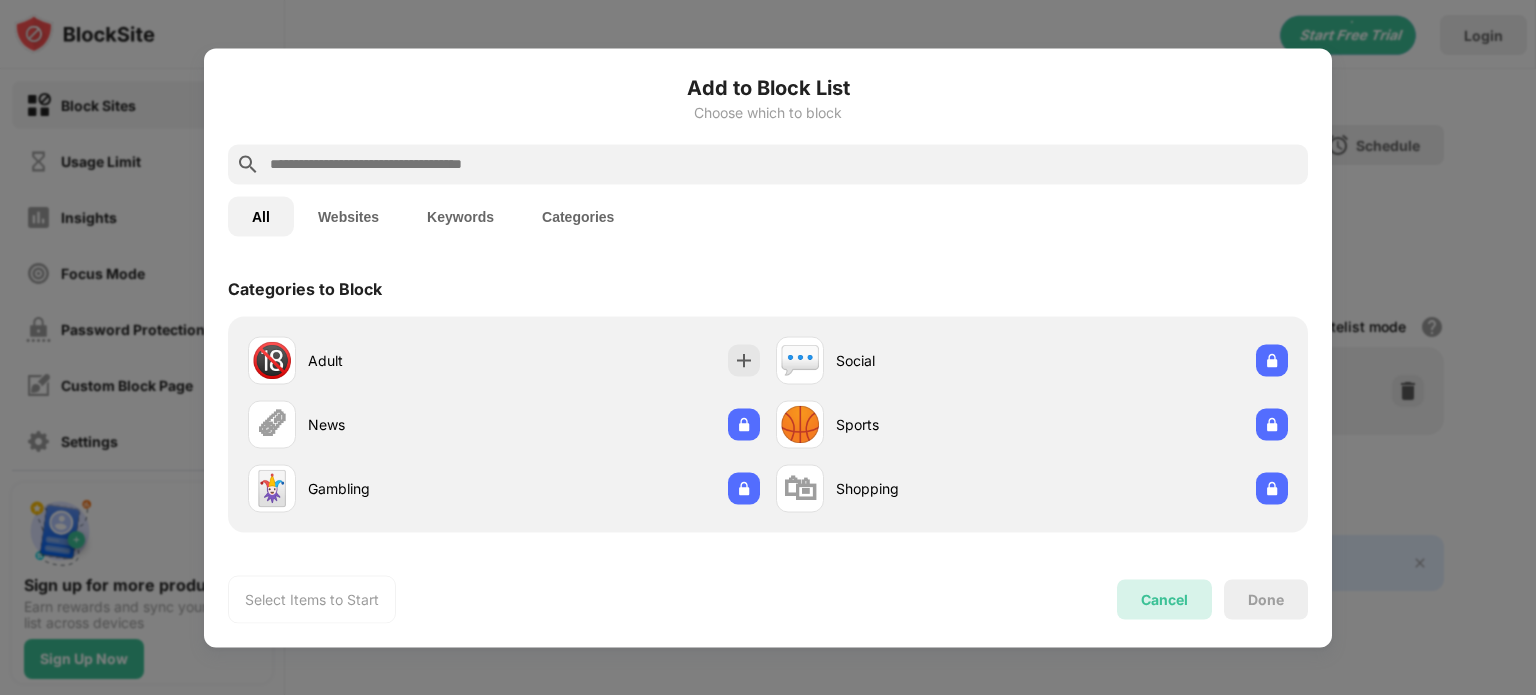 click on "Cancel" at bounding box center (1164, 599) 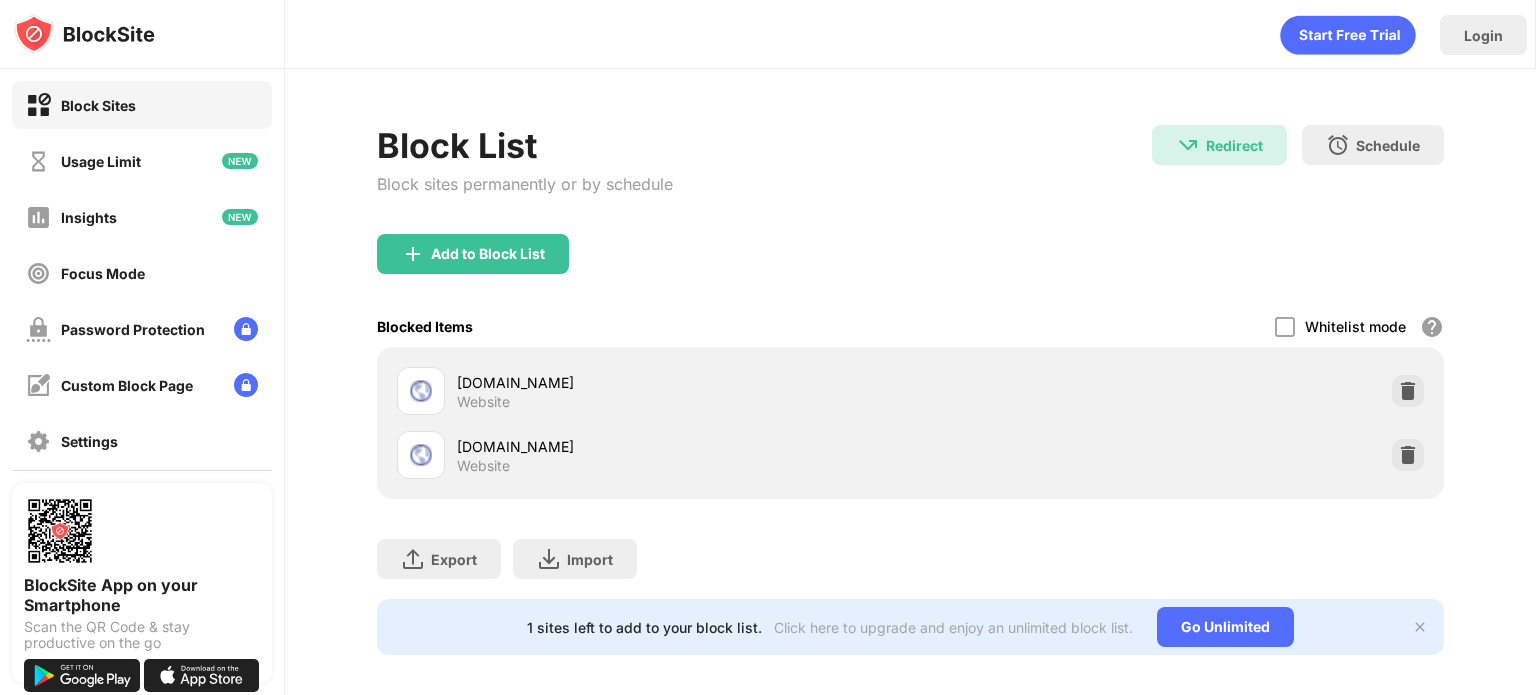 scroll, scrollTop: 0, scrollLeft: 0, axis: both 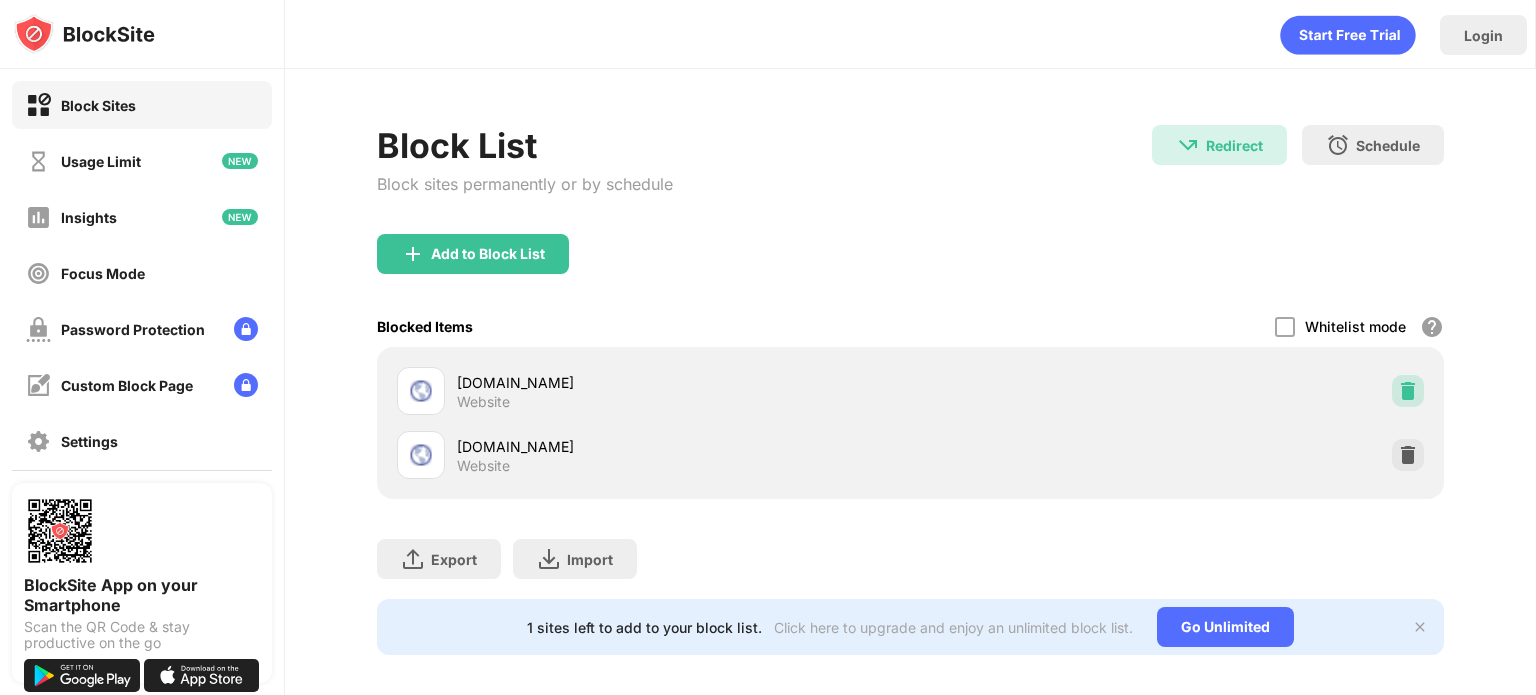 click at bounding box center [1408, 391] 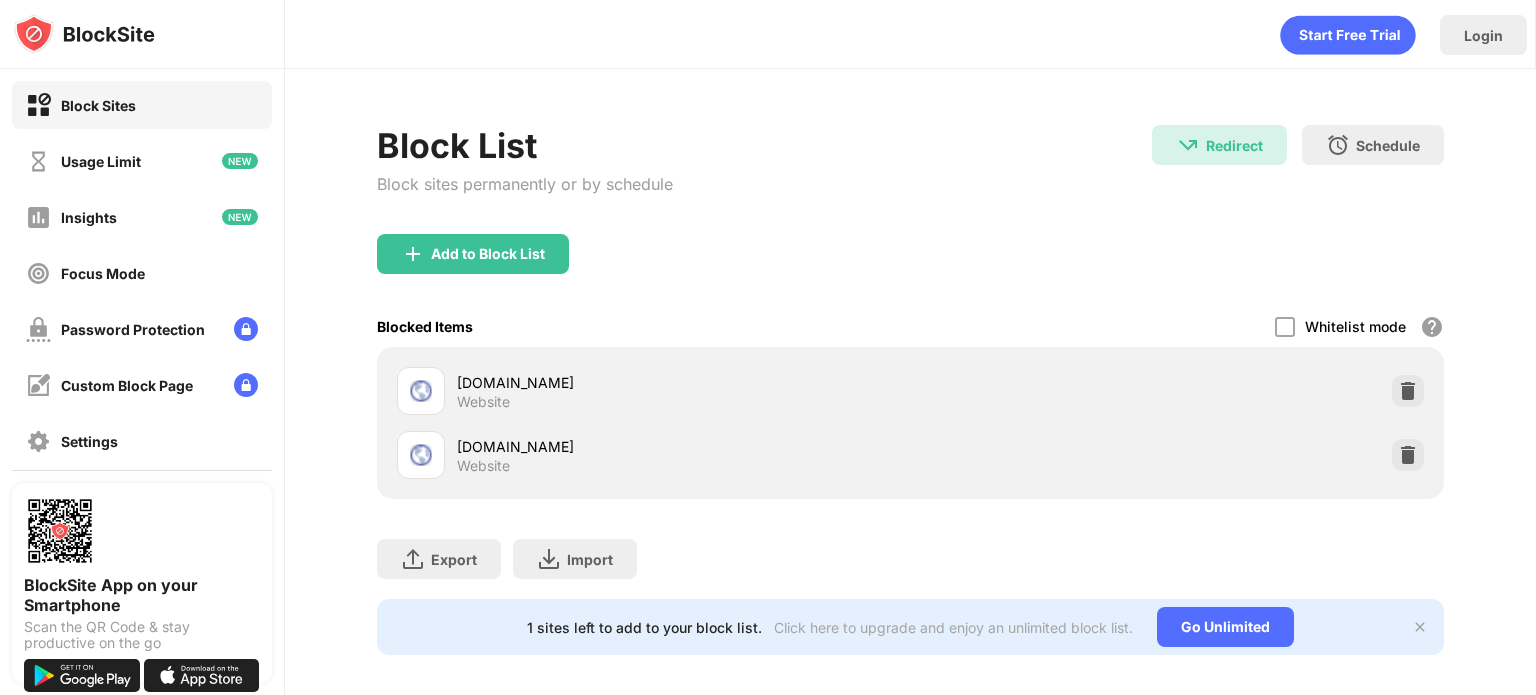 click on "Website" at bounding box center [483, 402] 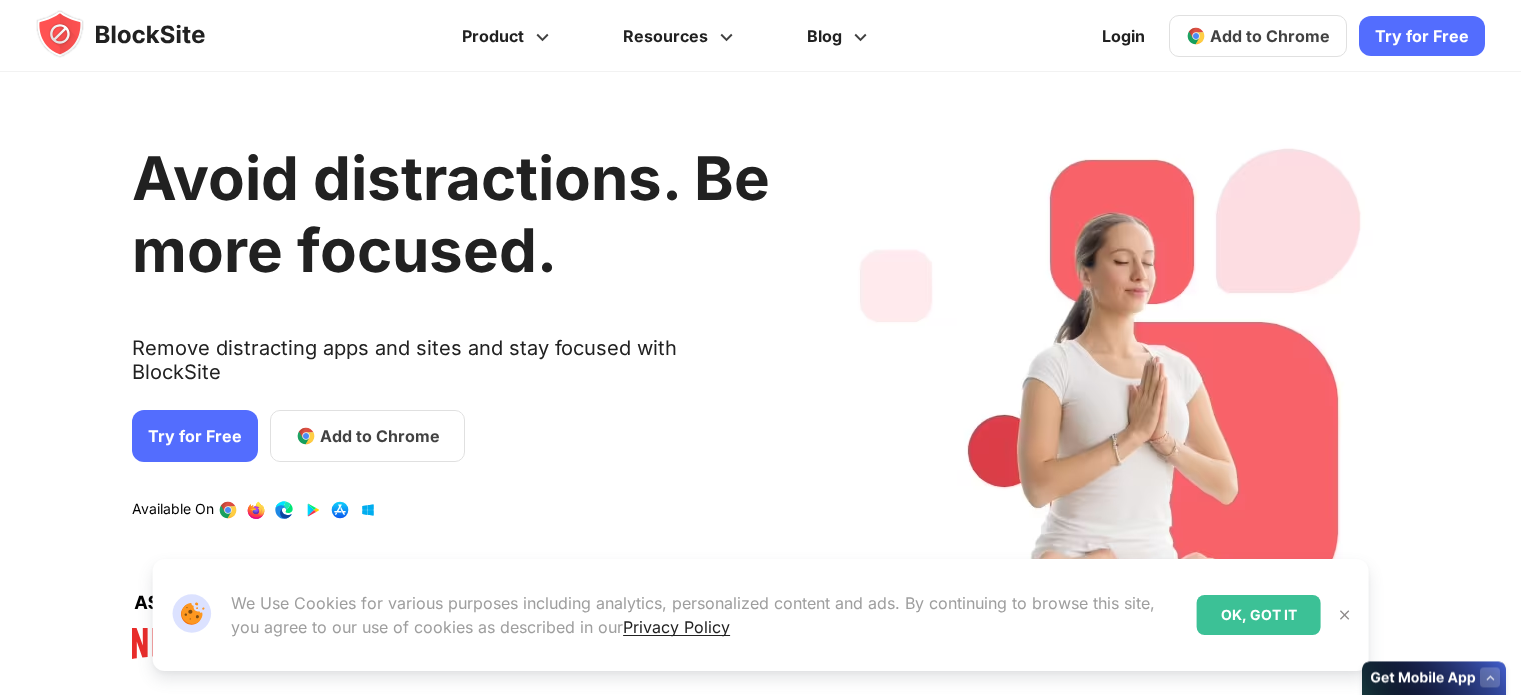 scroll, scrollTop: 0, scrollLeft: 0, axis: both 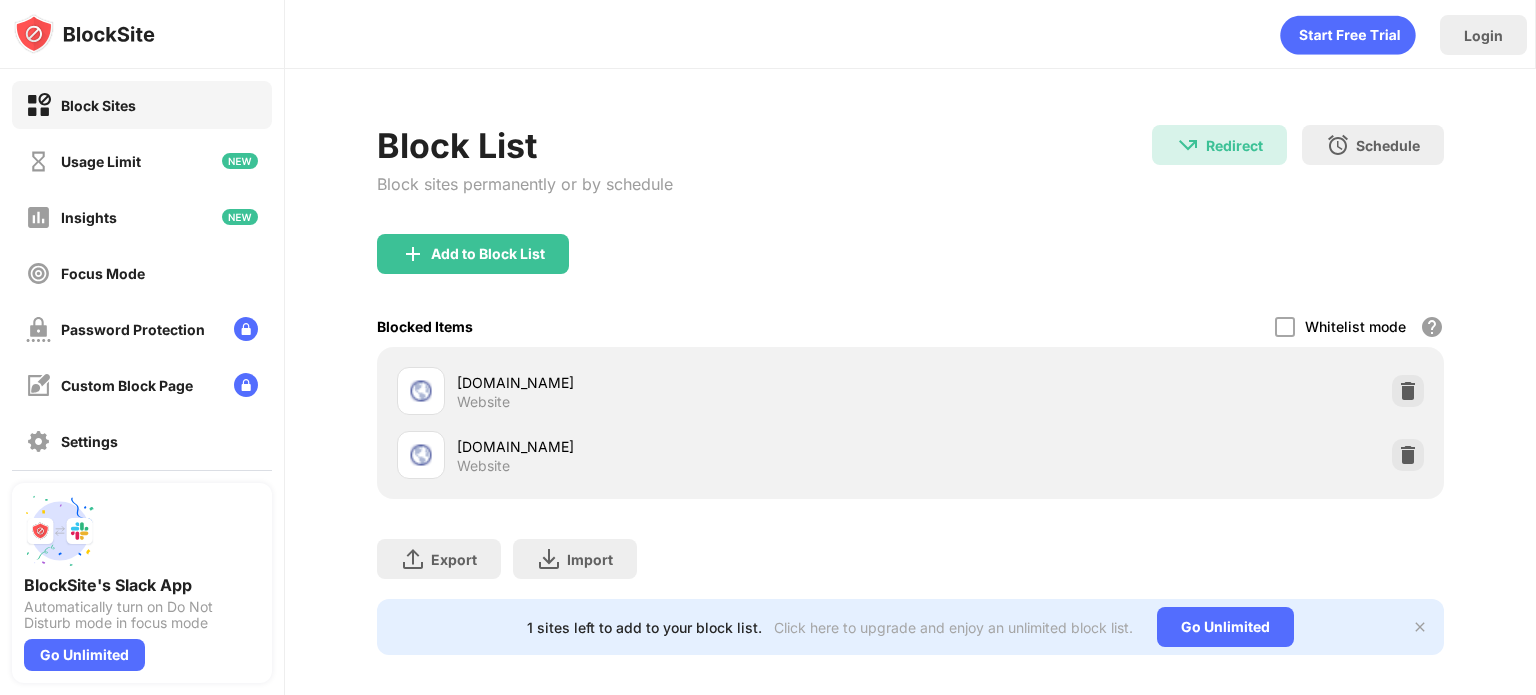 click at bounding box center (84, 34) 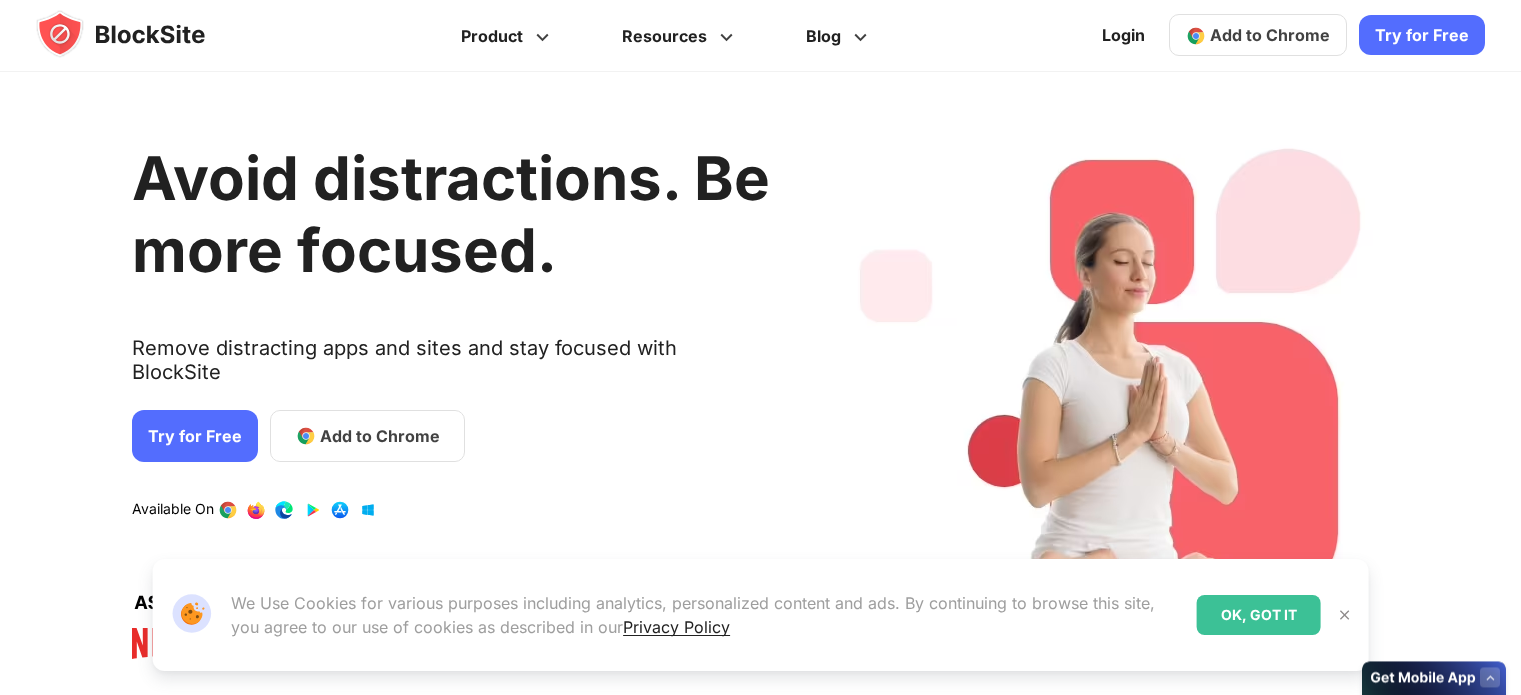 scroll, scrollTop: 0, scrollLeft: 0, axis: both 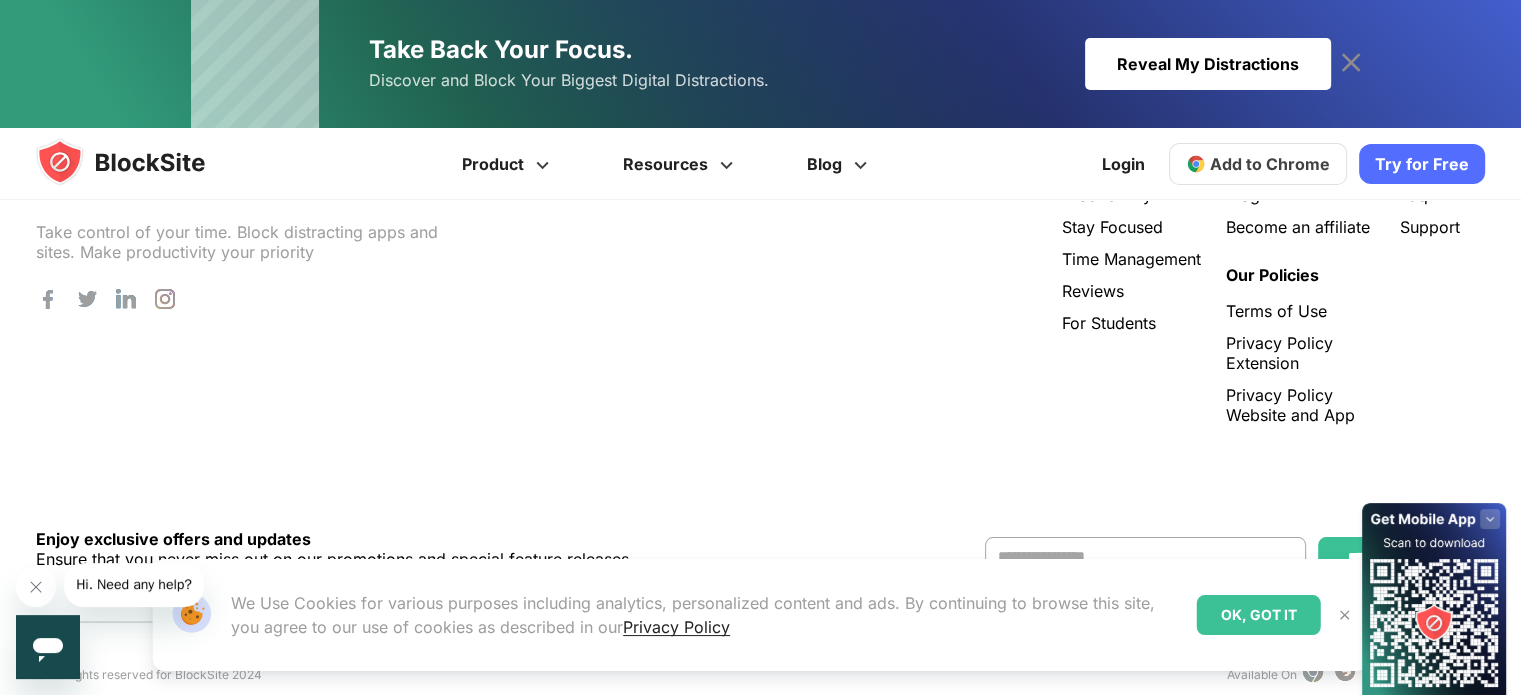 click at bounding box center [1345, 615] 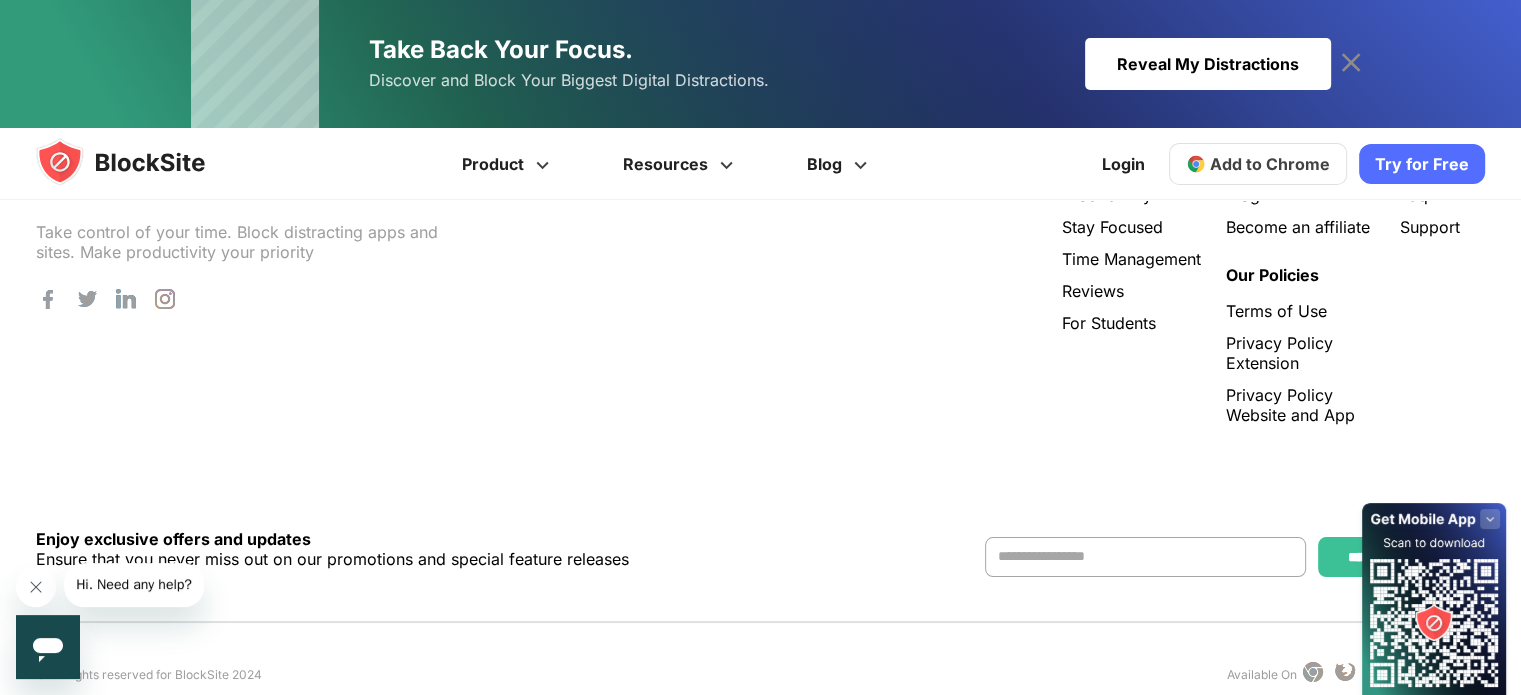 click 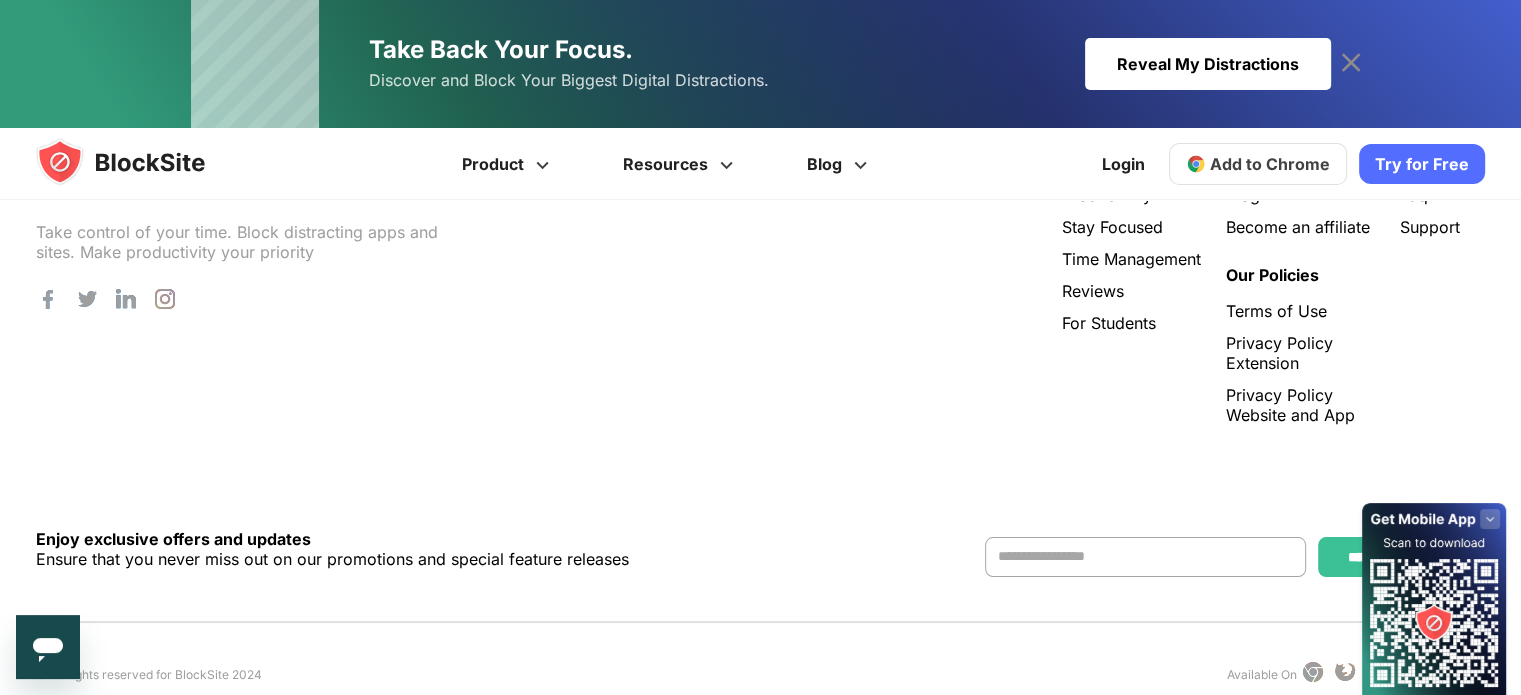 click 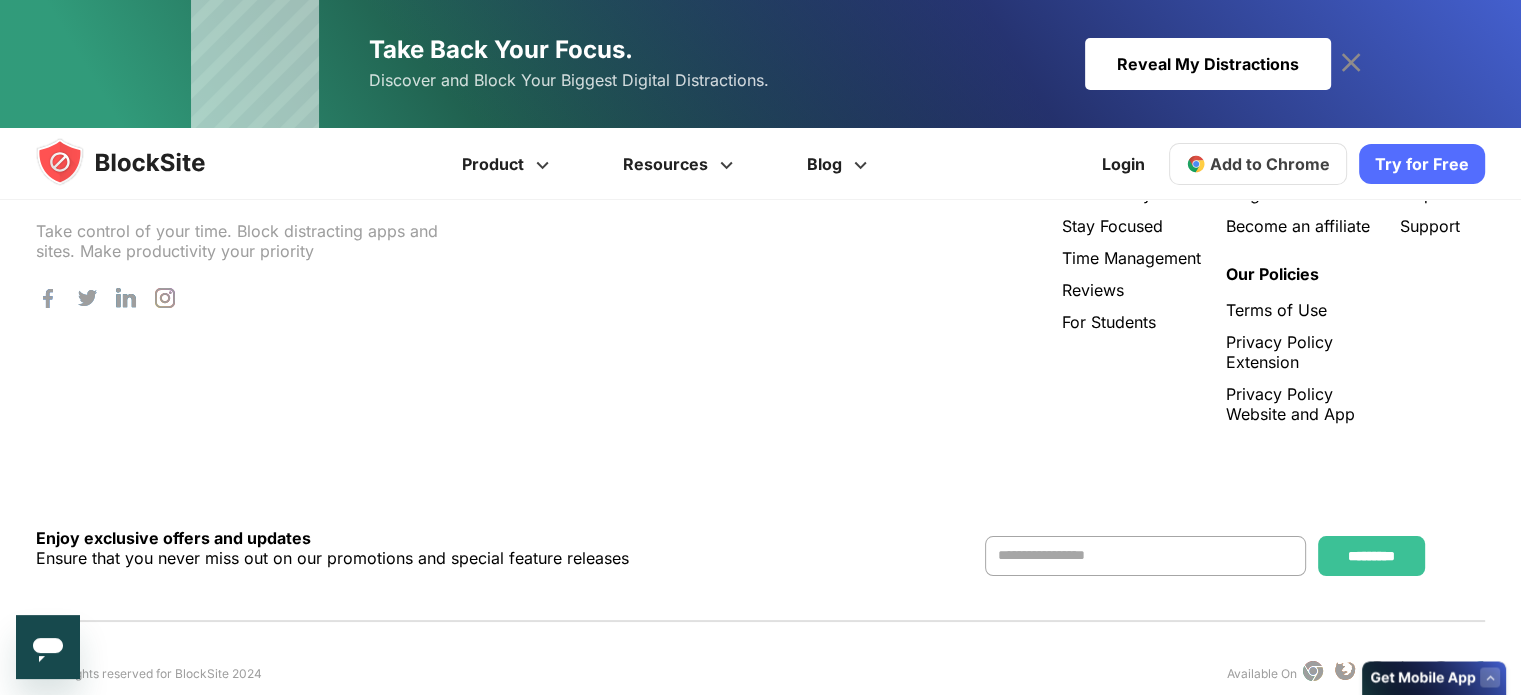 scroll, scrollTop: 4225, scrollLeft: 0, axis: vertical 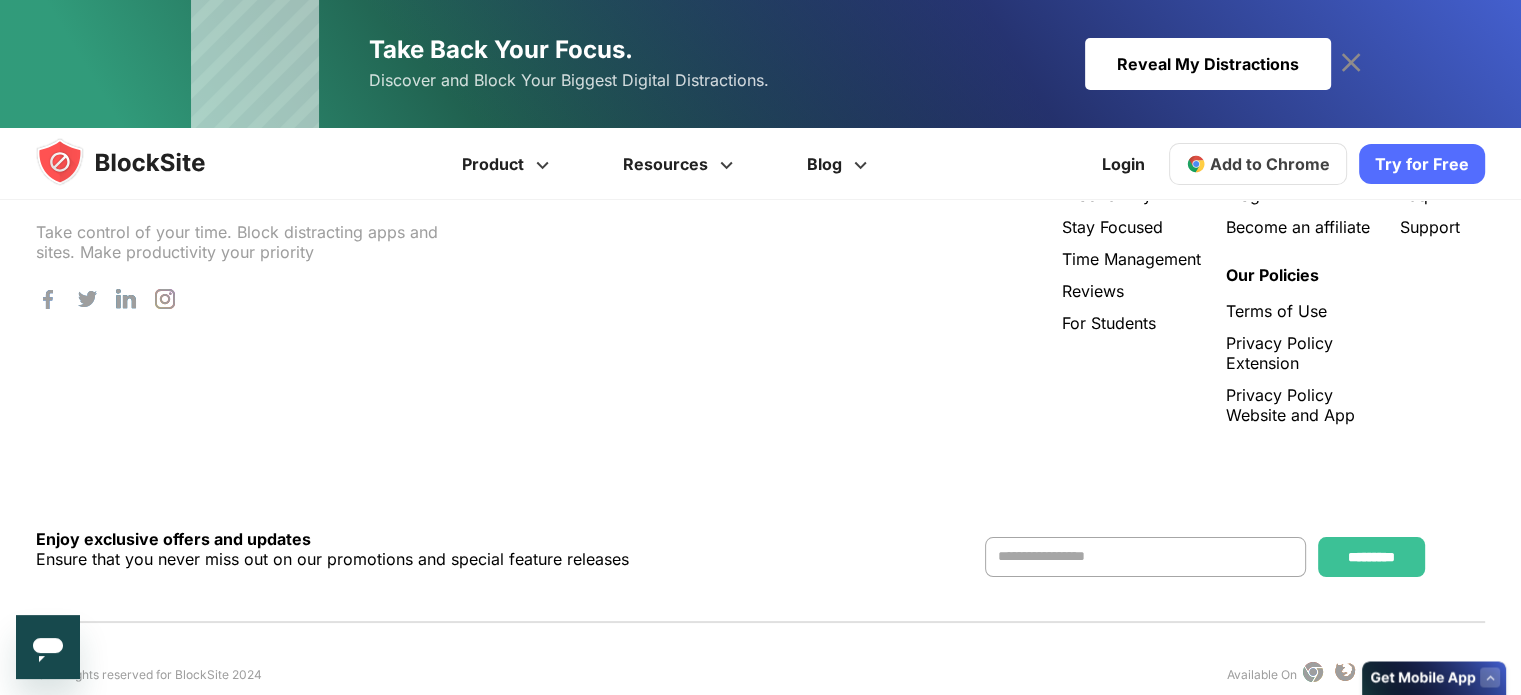 drag, startPoint x: 47, startPoint y: 631, endPoint x: 112, endPoint y: 592, distance: 75.802376 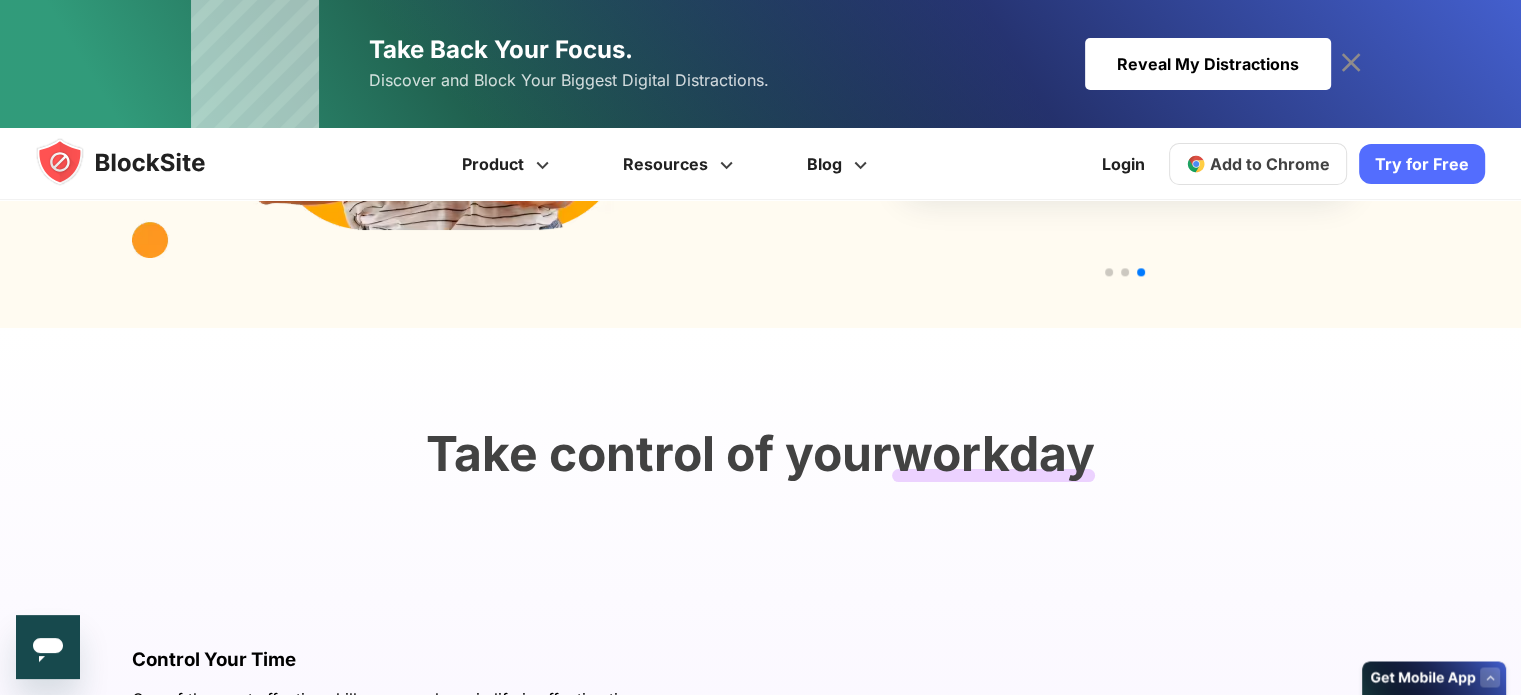 scroll, scrollTop: 2907, scrollLeft: 0, axis: vertical 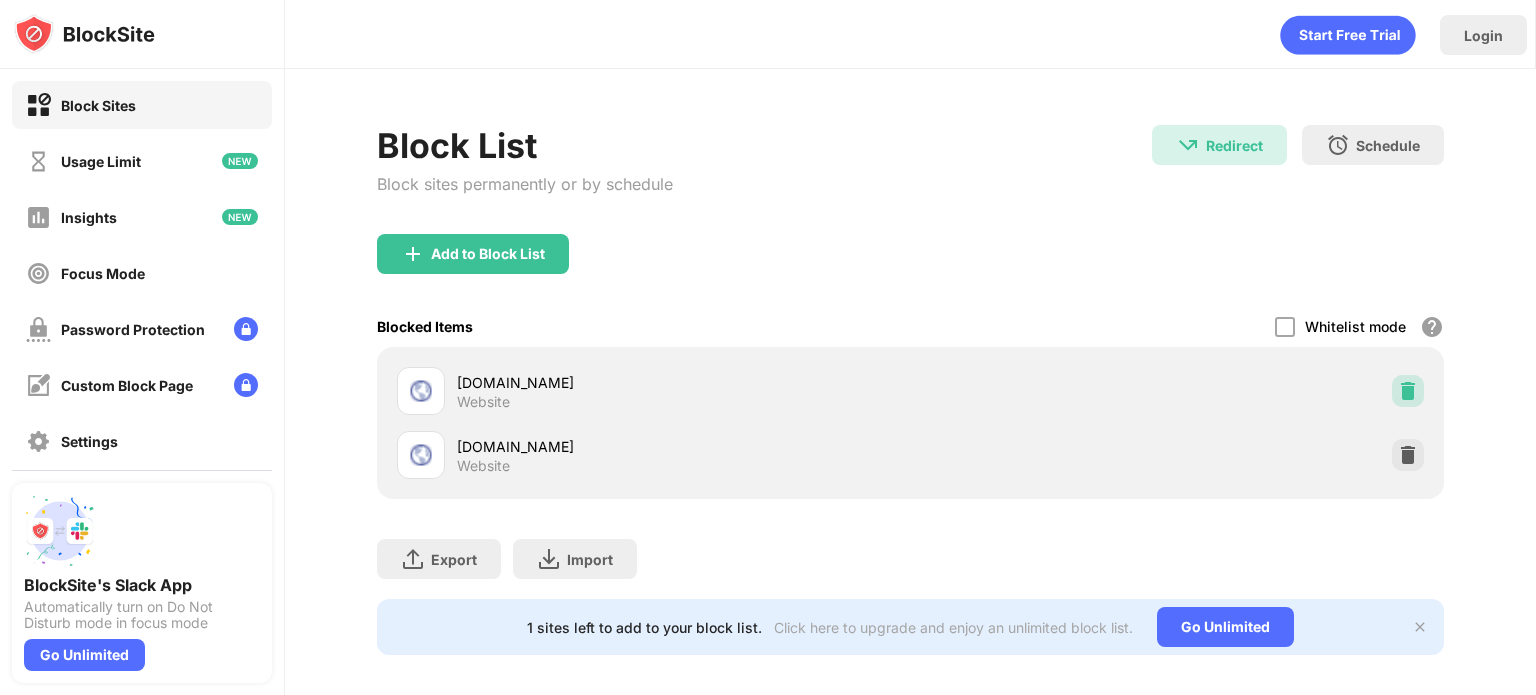 click at bounding box center (1408, 391) 